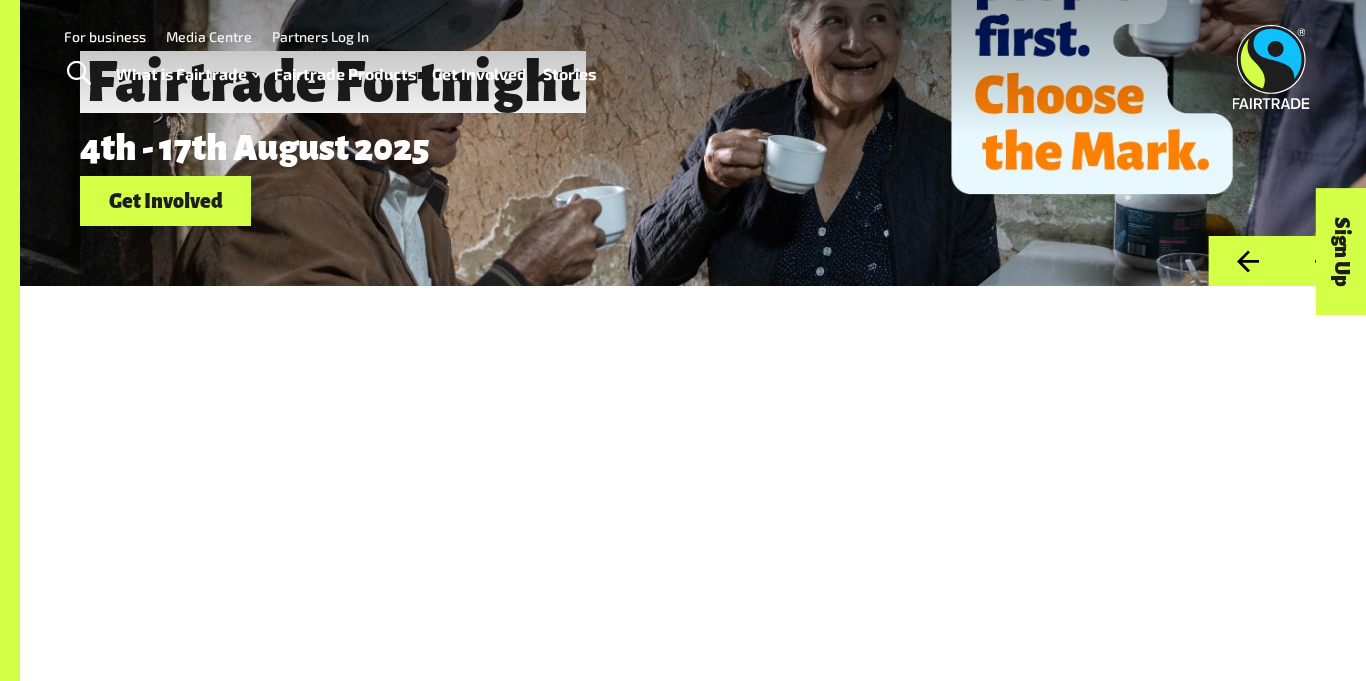 scroll, scrollTop: 0, scrollLeft: 0, axis: both 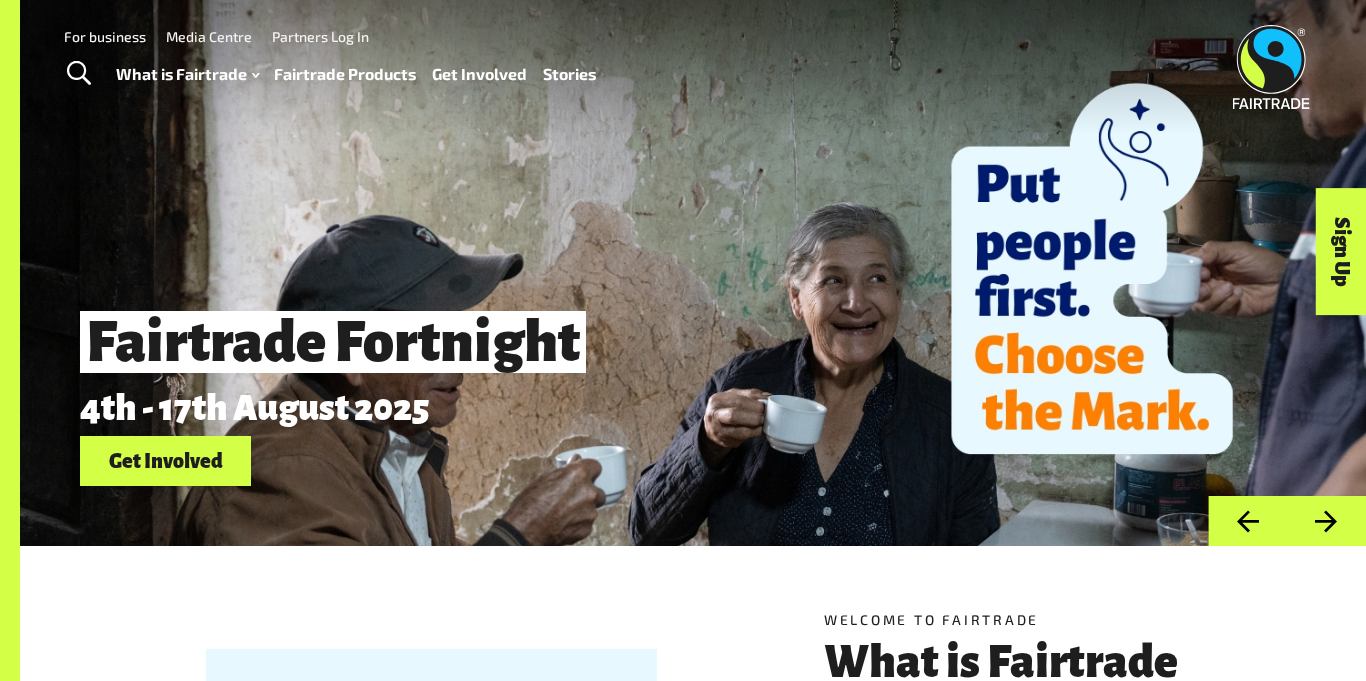 click on "Fairtrade Products" at bounding box center [345, 74] 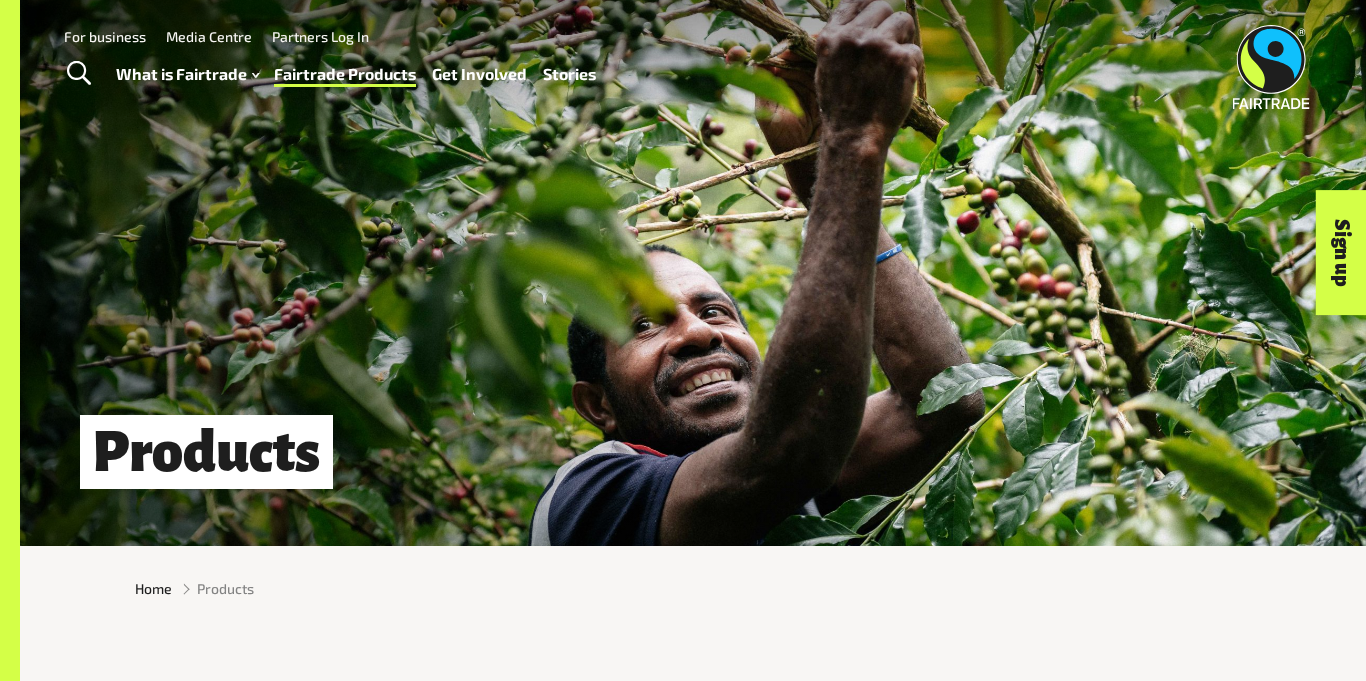 scroll, scrollTop: 0, scrollLeft: 0, axis: both 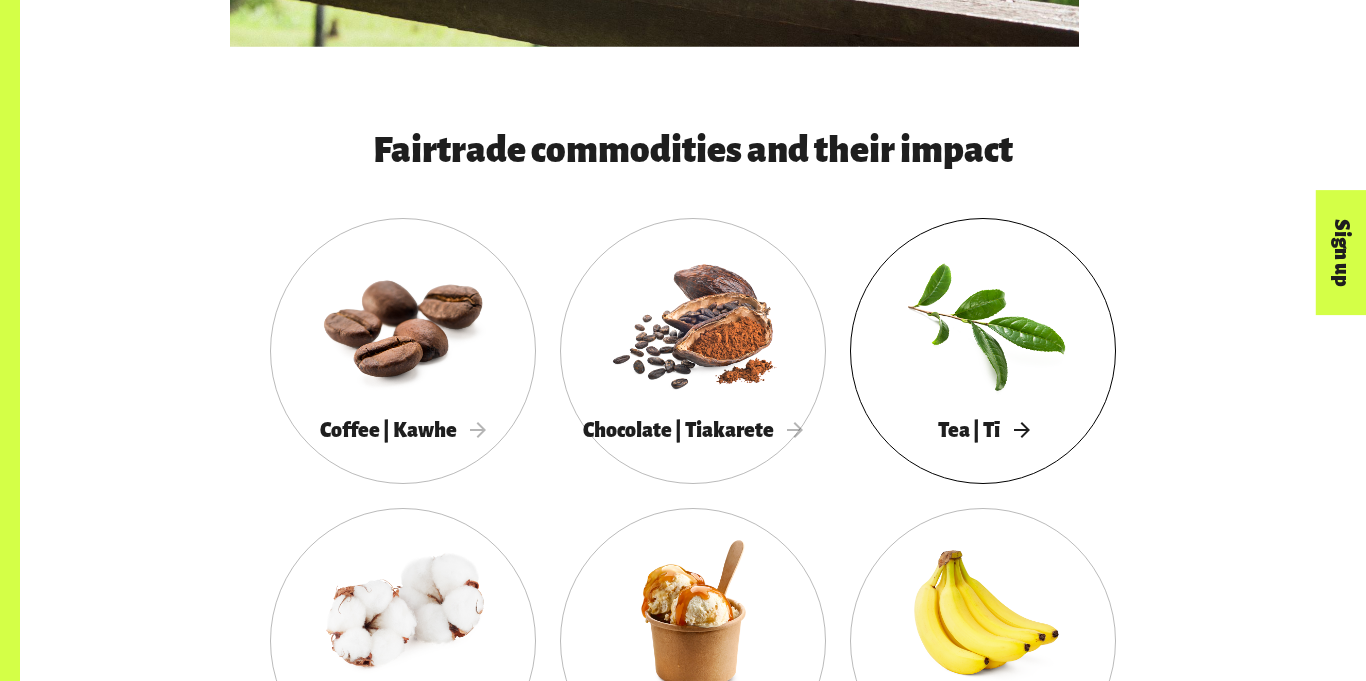 click at bounding box center [983, 323] 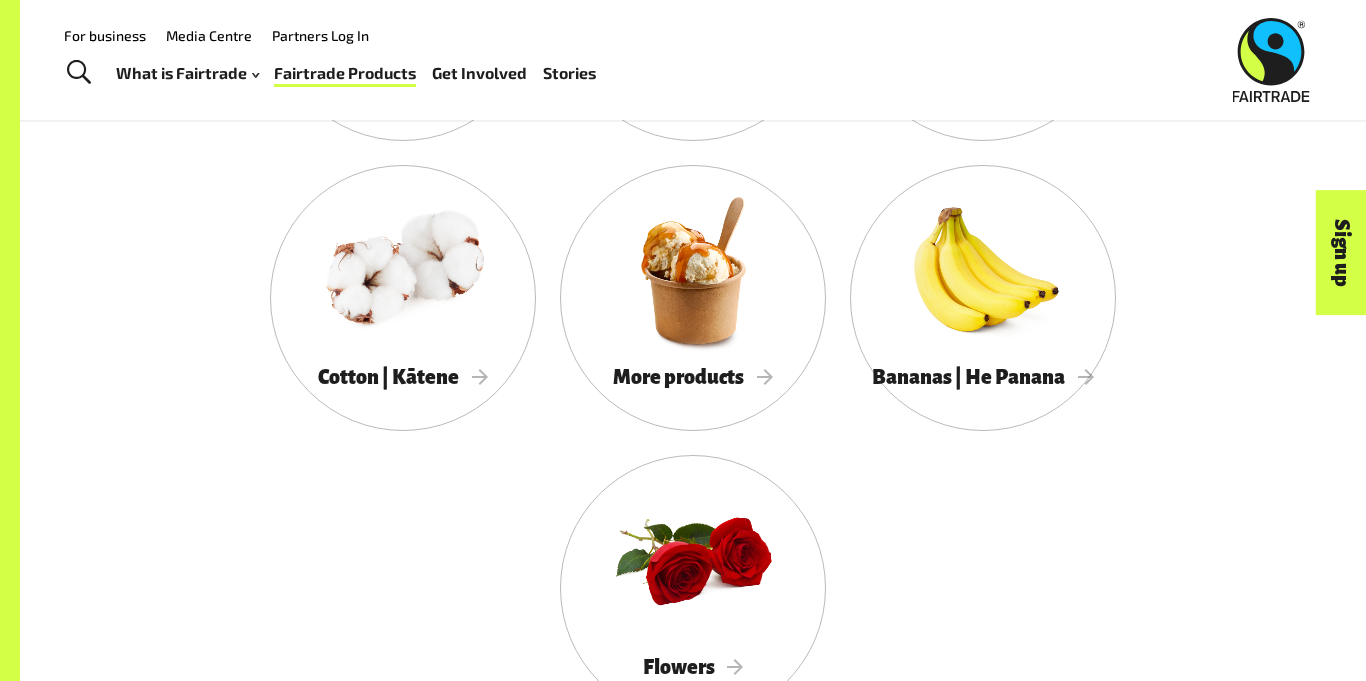 scroll, scrollTop: 1975, scrollLeft: 0, axis: vertical 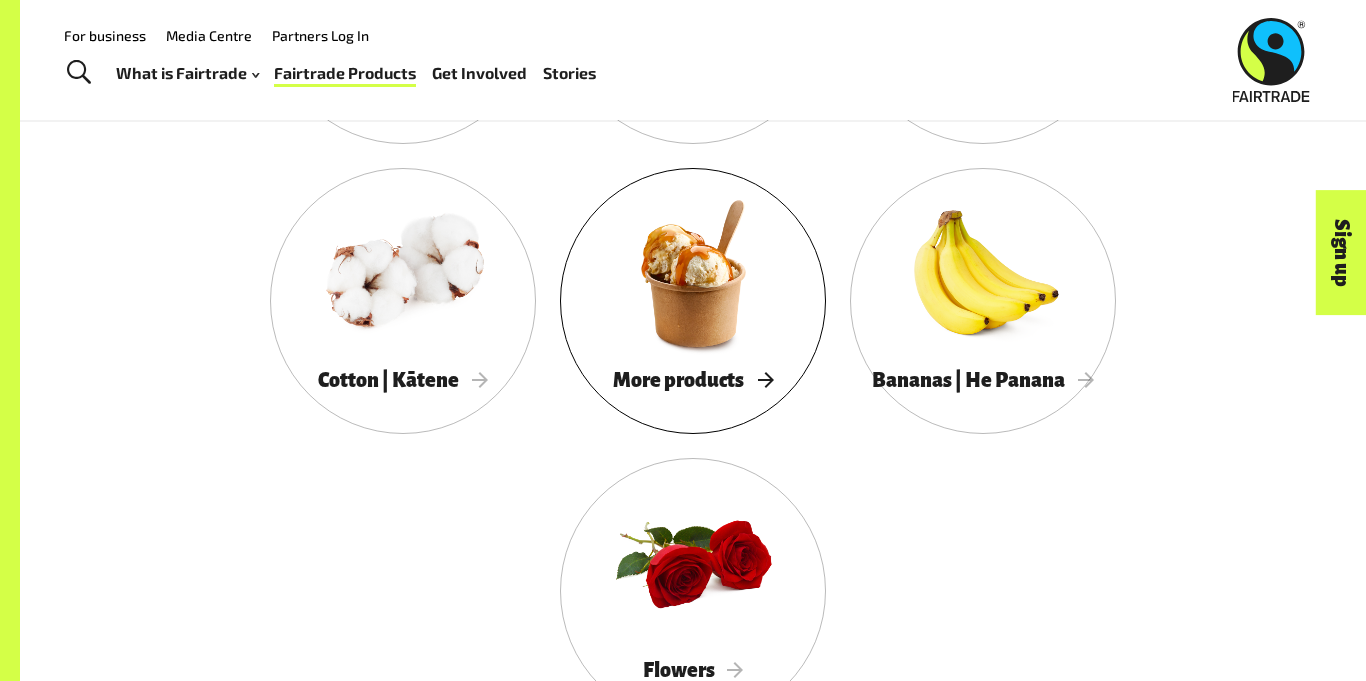 click at bounding box center (693, 273) 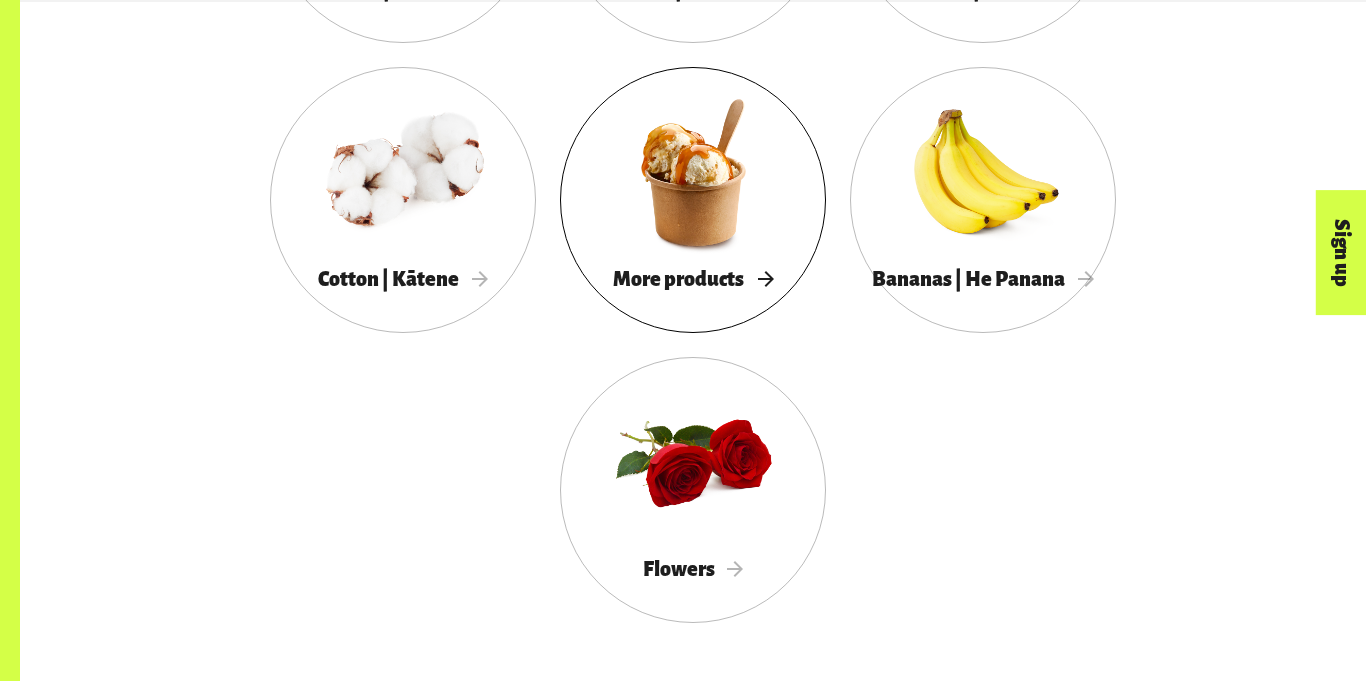 scroll, scrollTop: 2081, scrollLeft: 0, axis: vertical 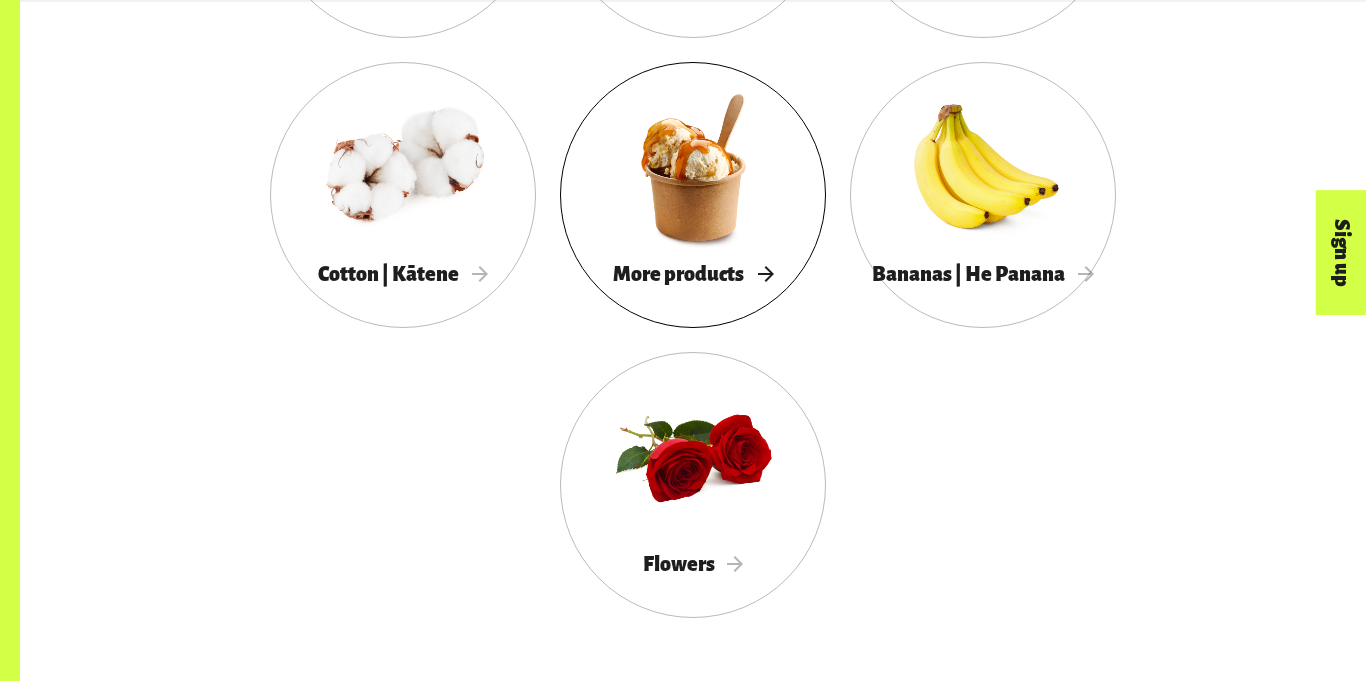 click on "More products" at bounding box center [693, 274] 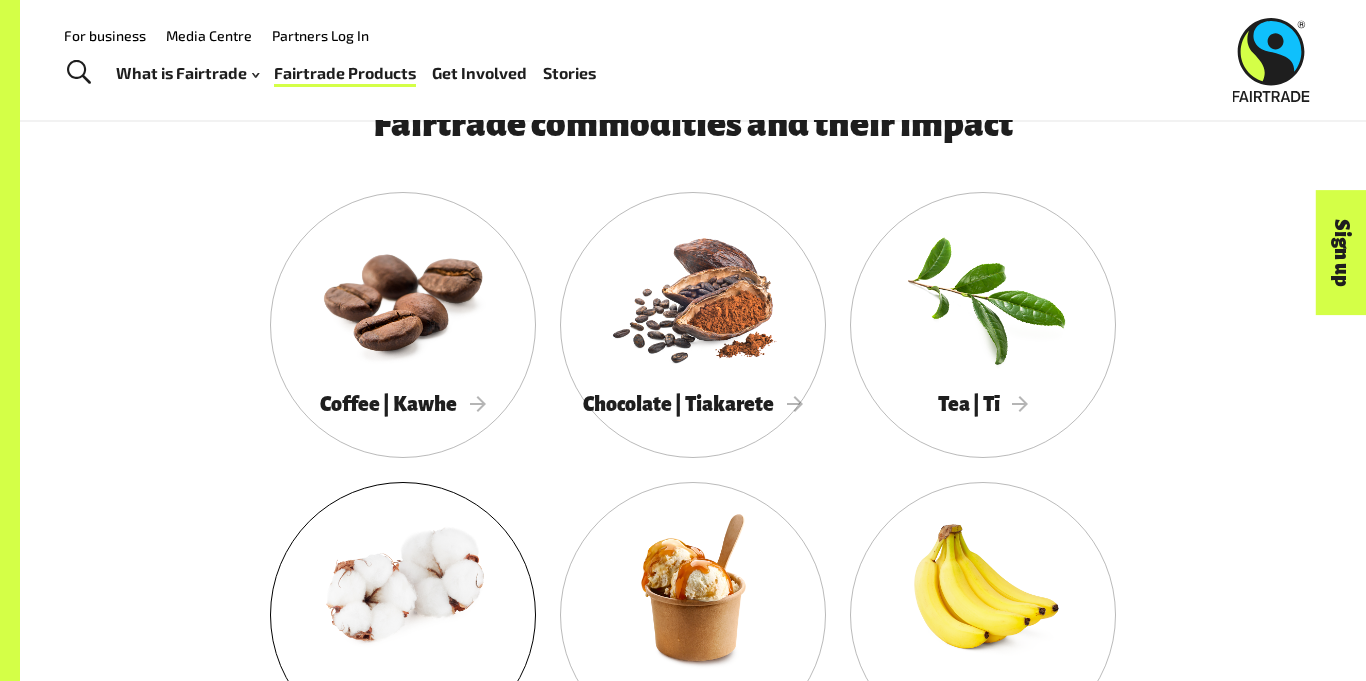 scroll, scrollTop: 1660, scrollLeft: 0, axis: vertical 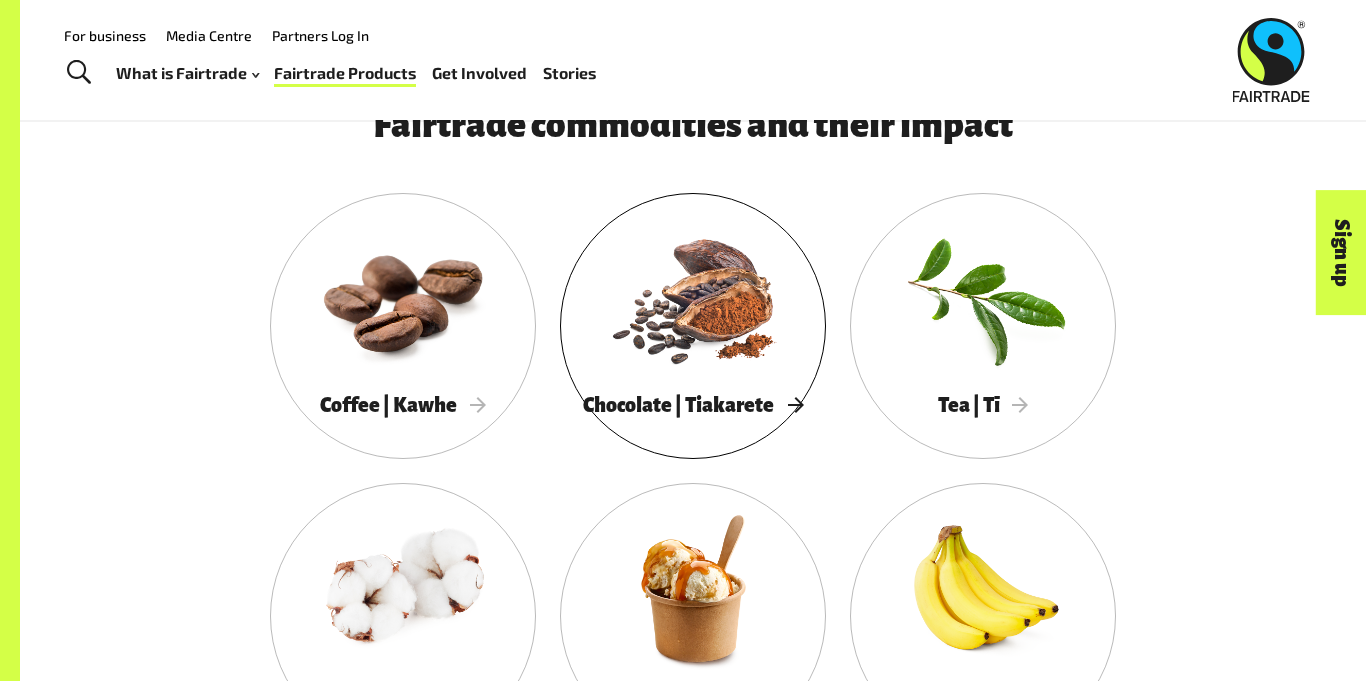 click at bounding box center (693, 298) 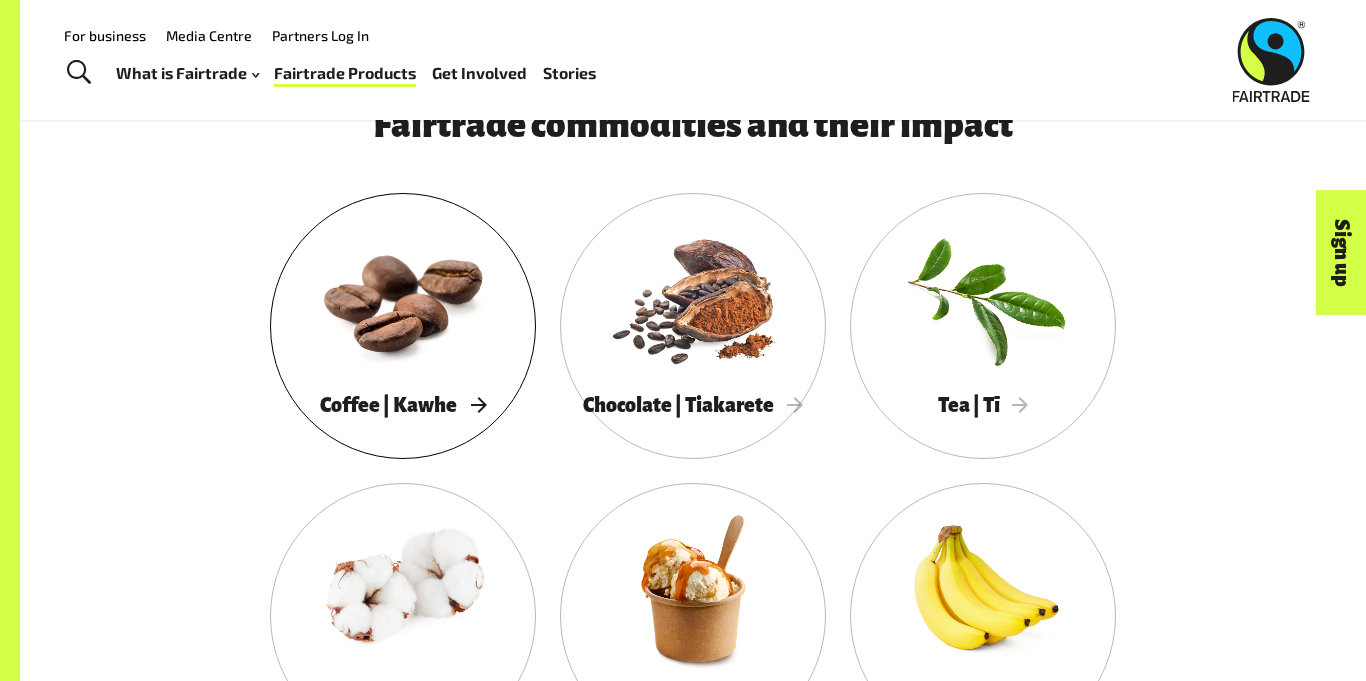 click at bounding box center [403, 298] 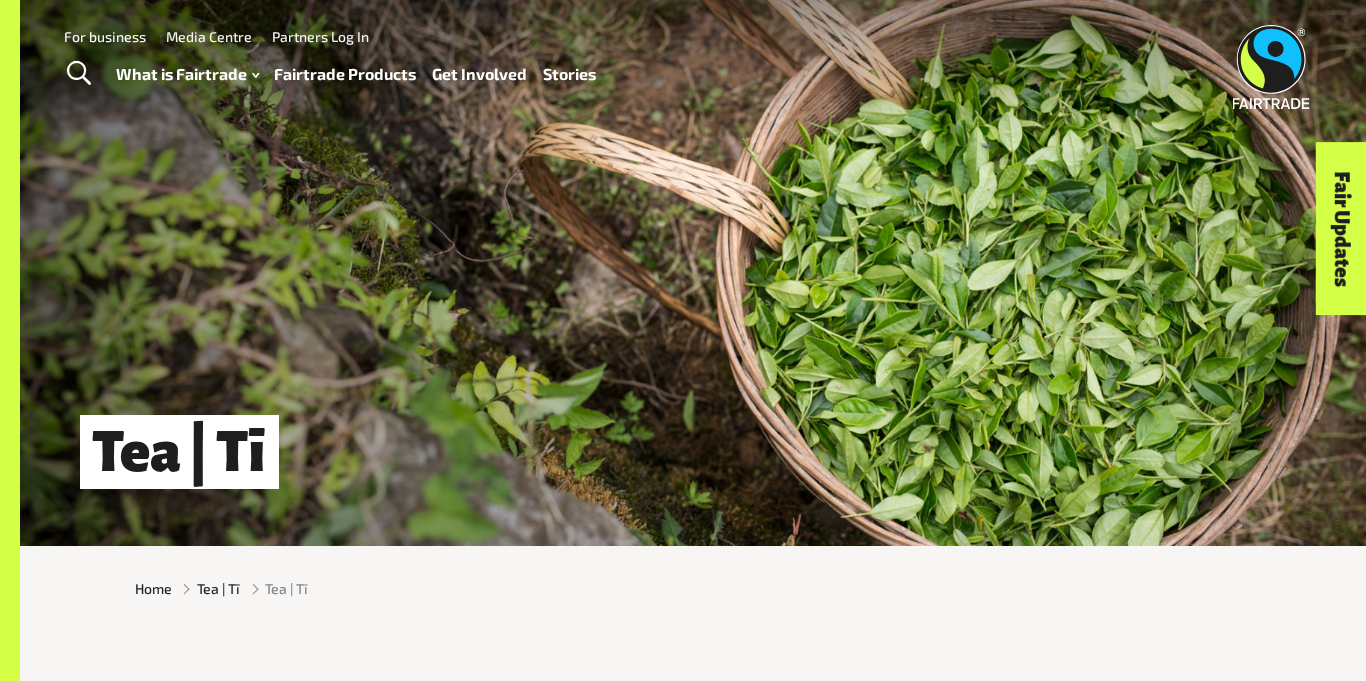 scroll, scrollTop: 0, scrollLeft: 0, axis: both 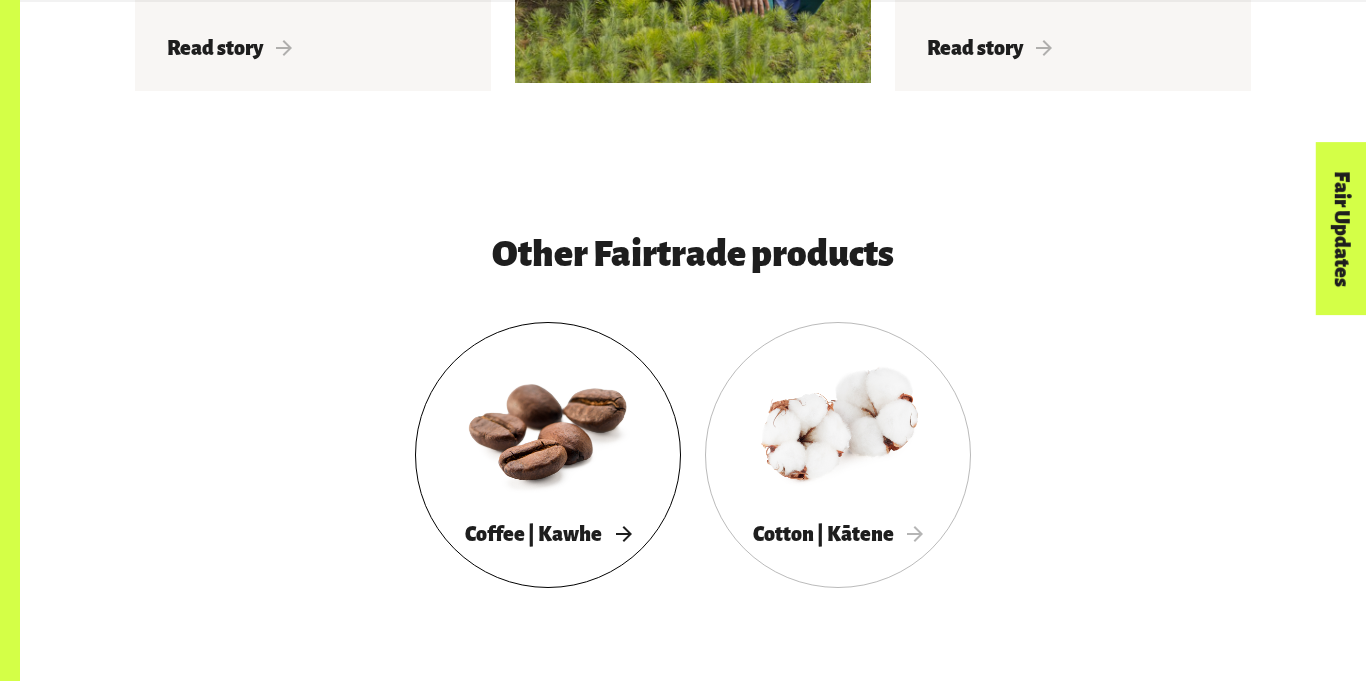 click at bounding box center (548, 427) 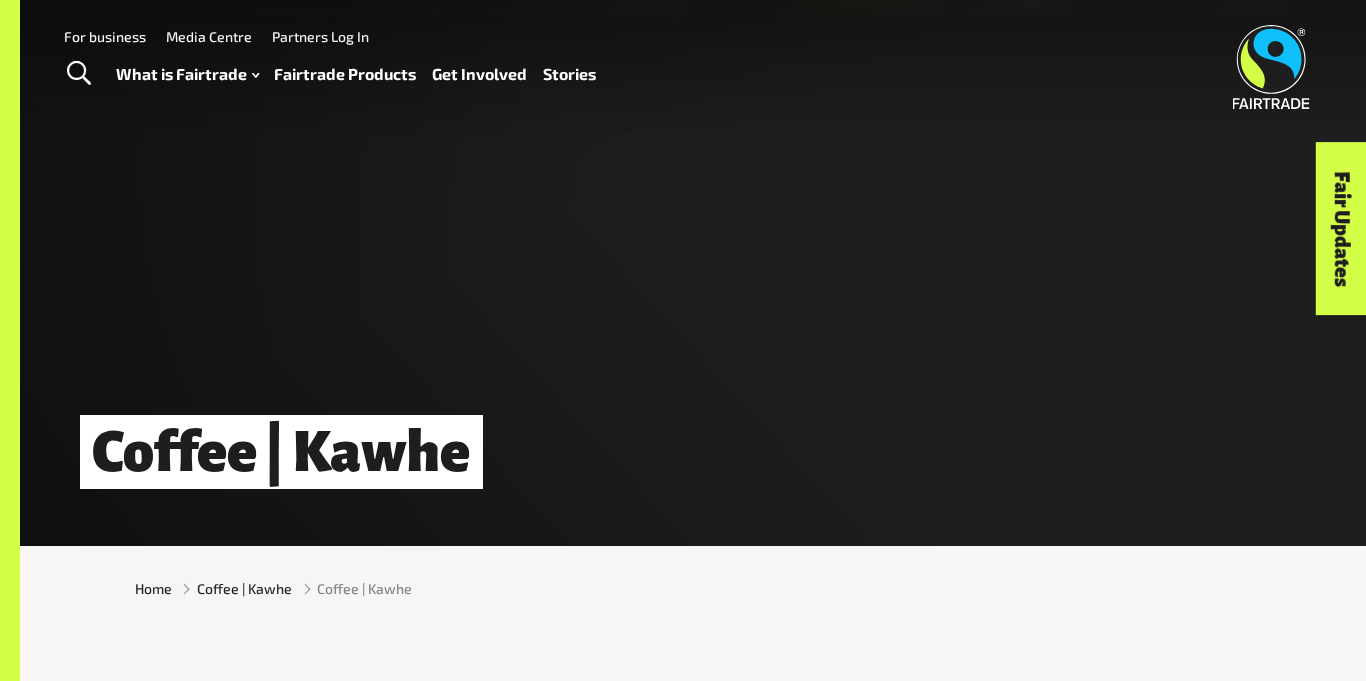 scroll, scrollTop: 0, scrollLeft: 0, axis: both 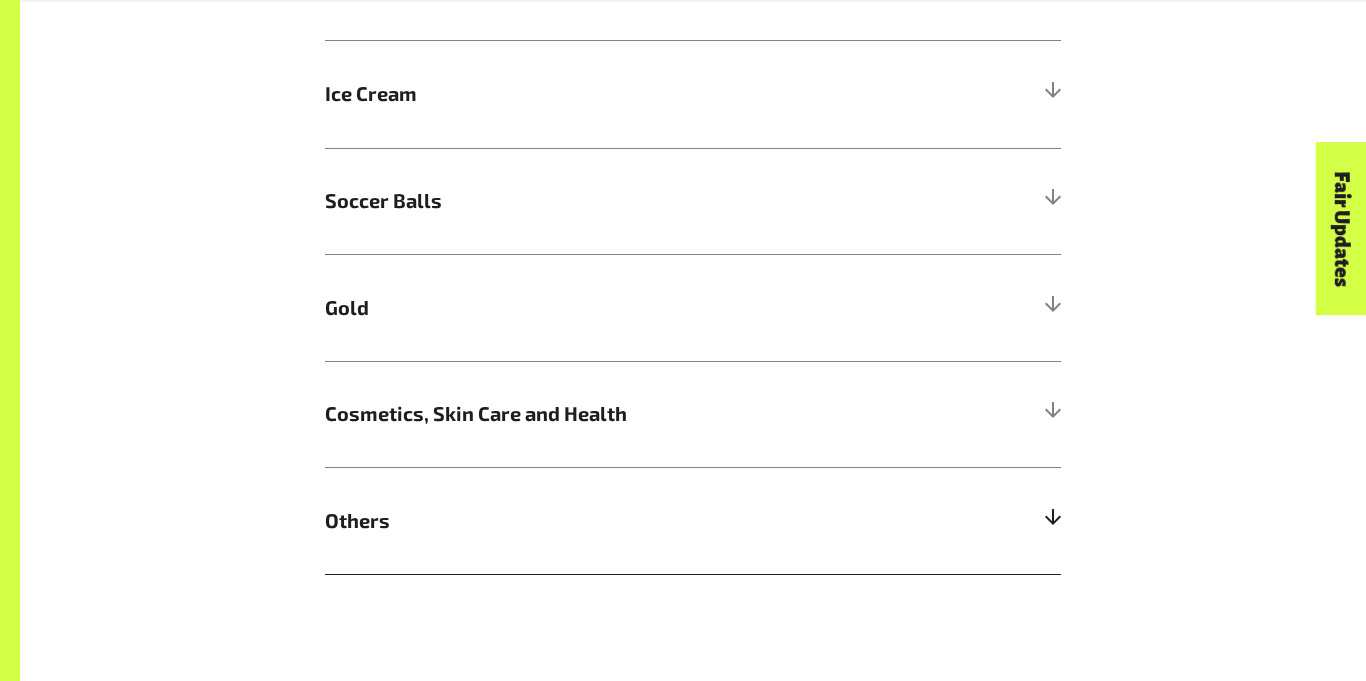 click on "Others" at bounding box center [693, 520] 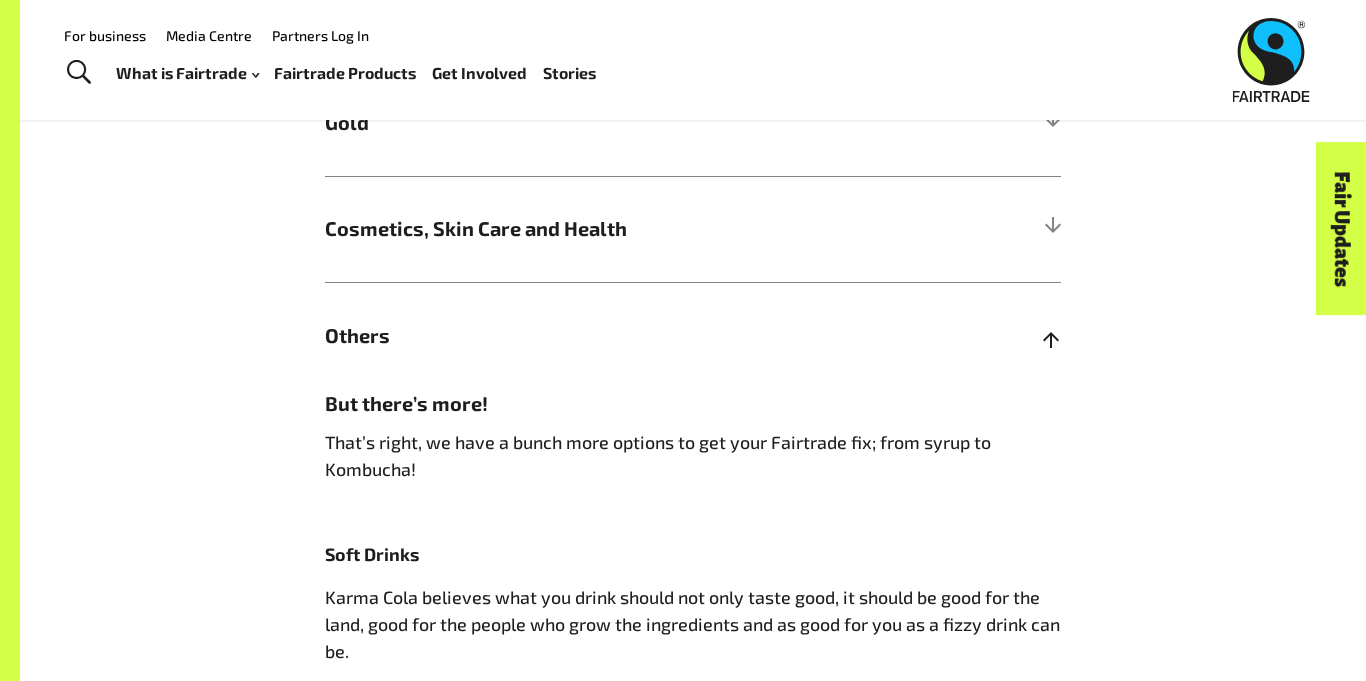 scroll, scrollTop: 1500, scrollLeft: 0, axis: vertical 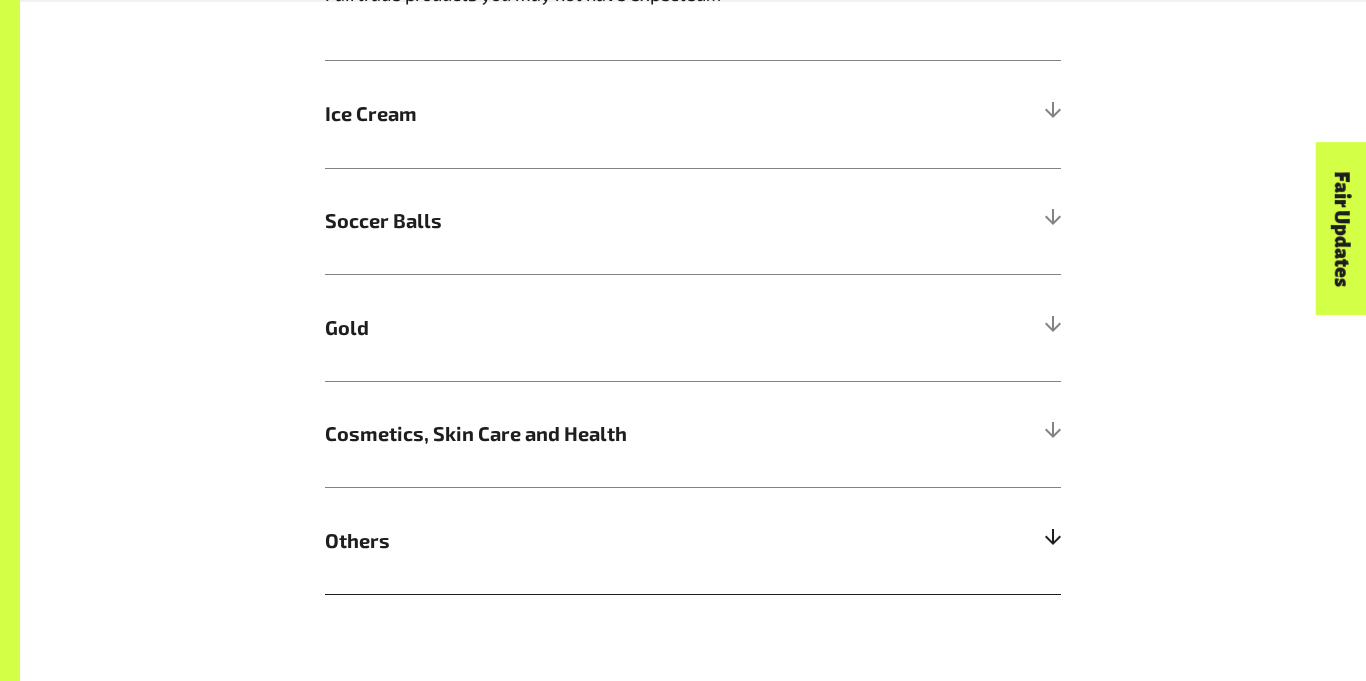click on "Others" at bounding box center [601, 541] 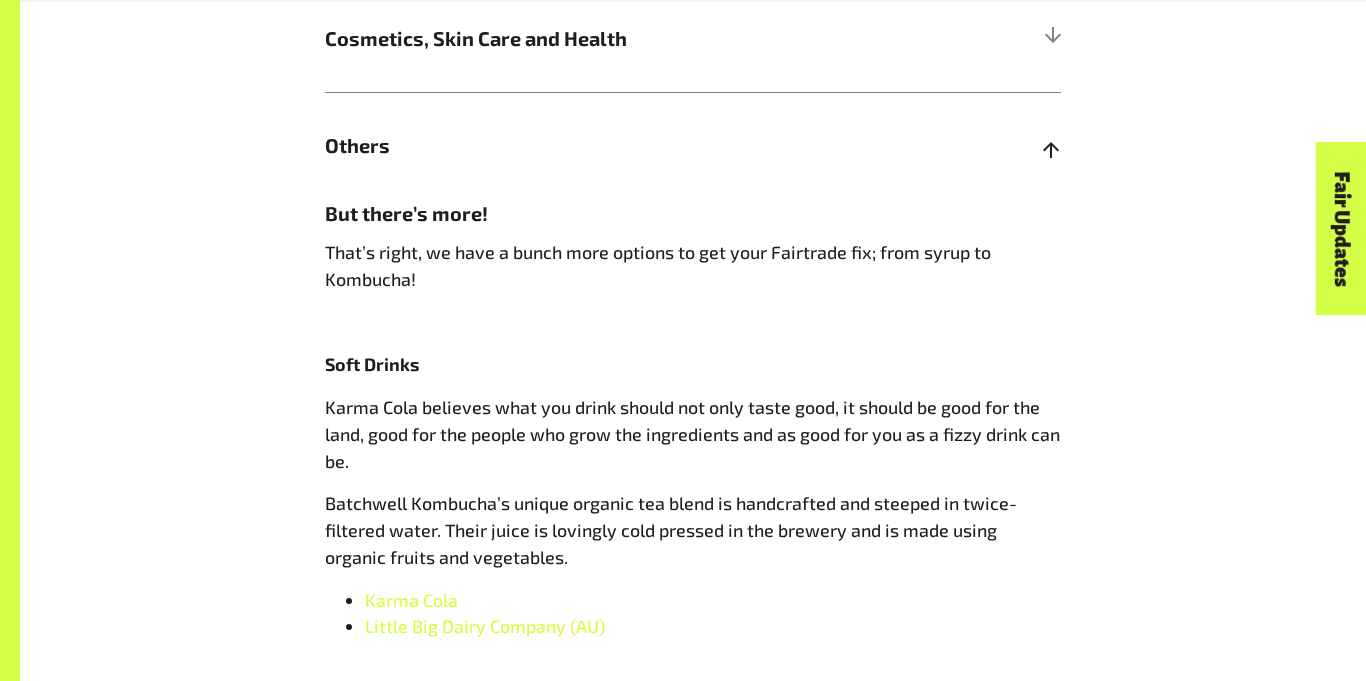 scroll, scrollTop: 1809, scrollLeft: 0, axis: vertical 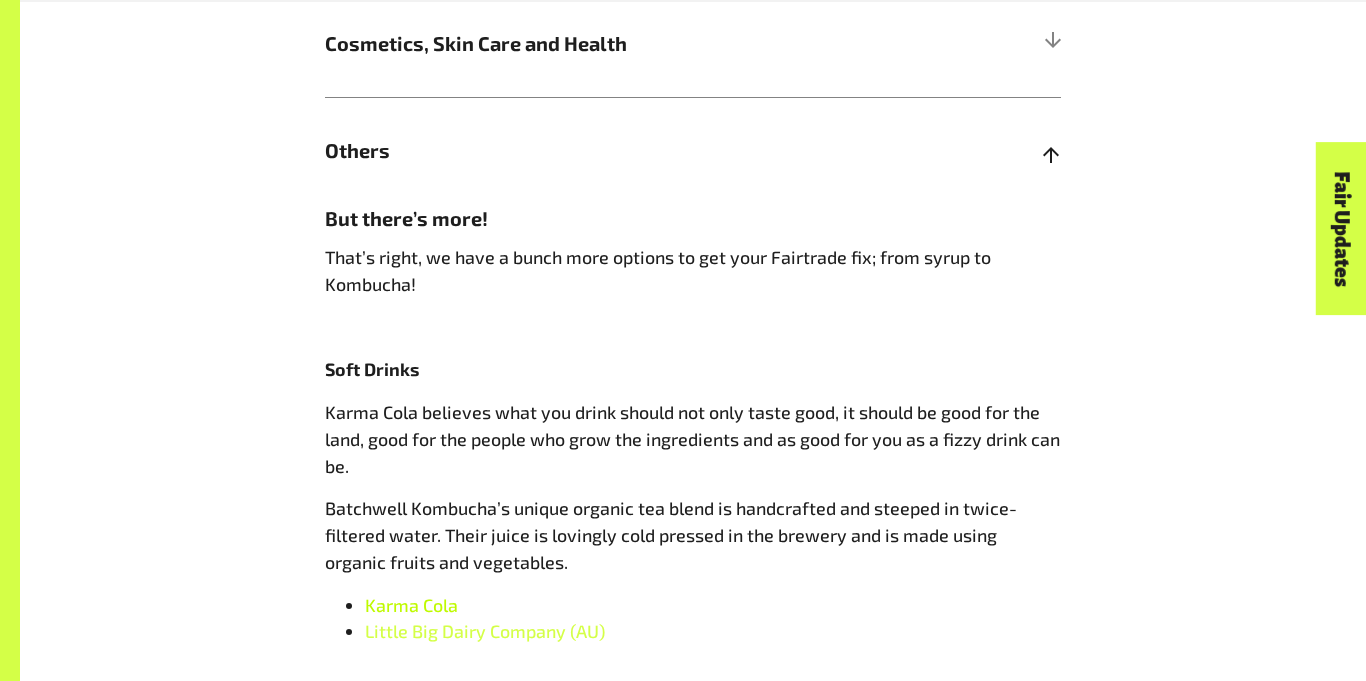 click on "Karma Cola" at bounding box center [411, 605] 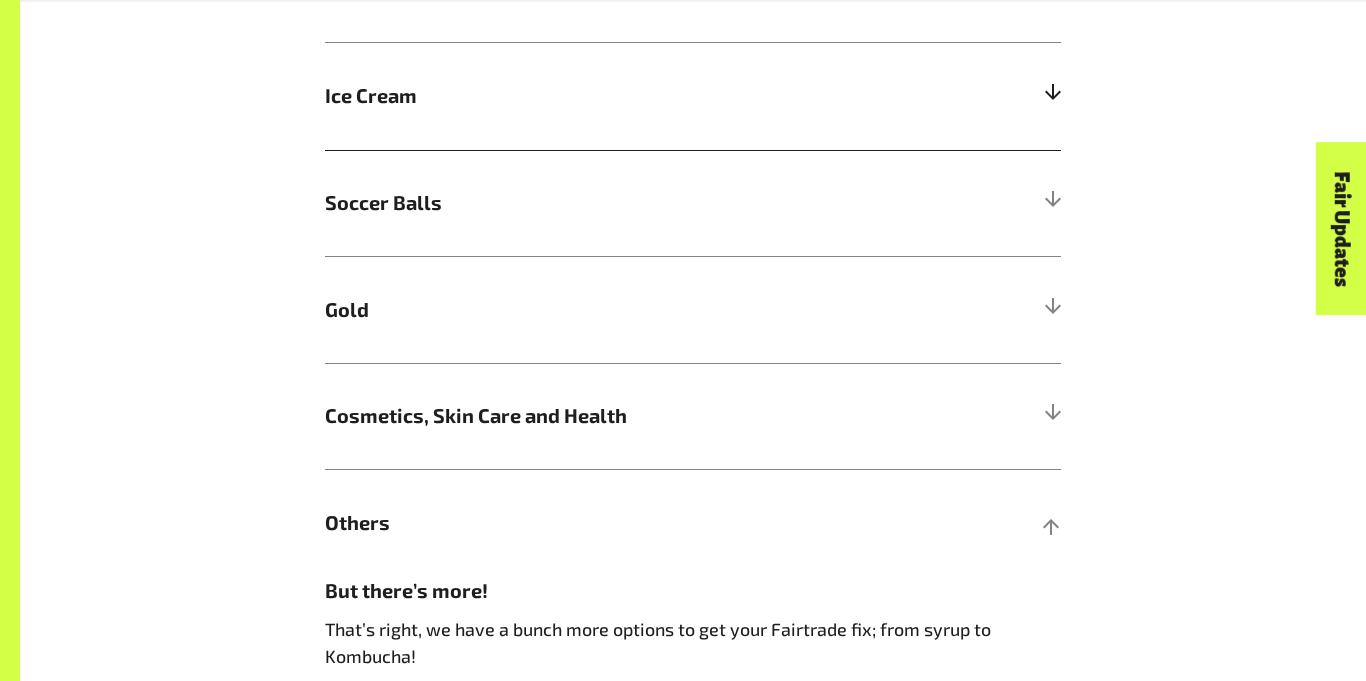 scroll, scrollTop: 1439, scrollLeft: 0, axis: vertical 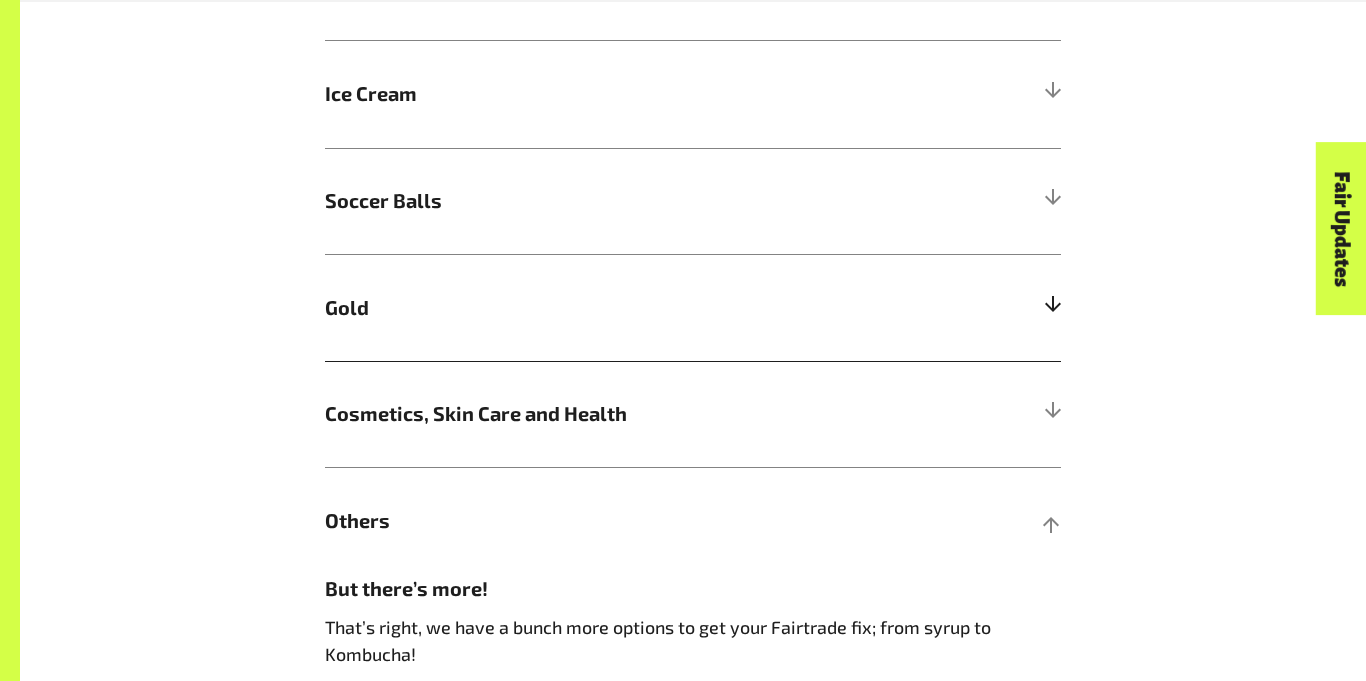 click on "Gold" at bounding box center (601, 308) 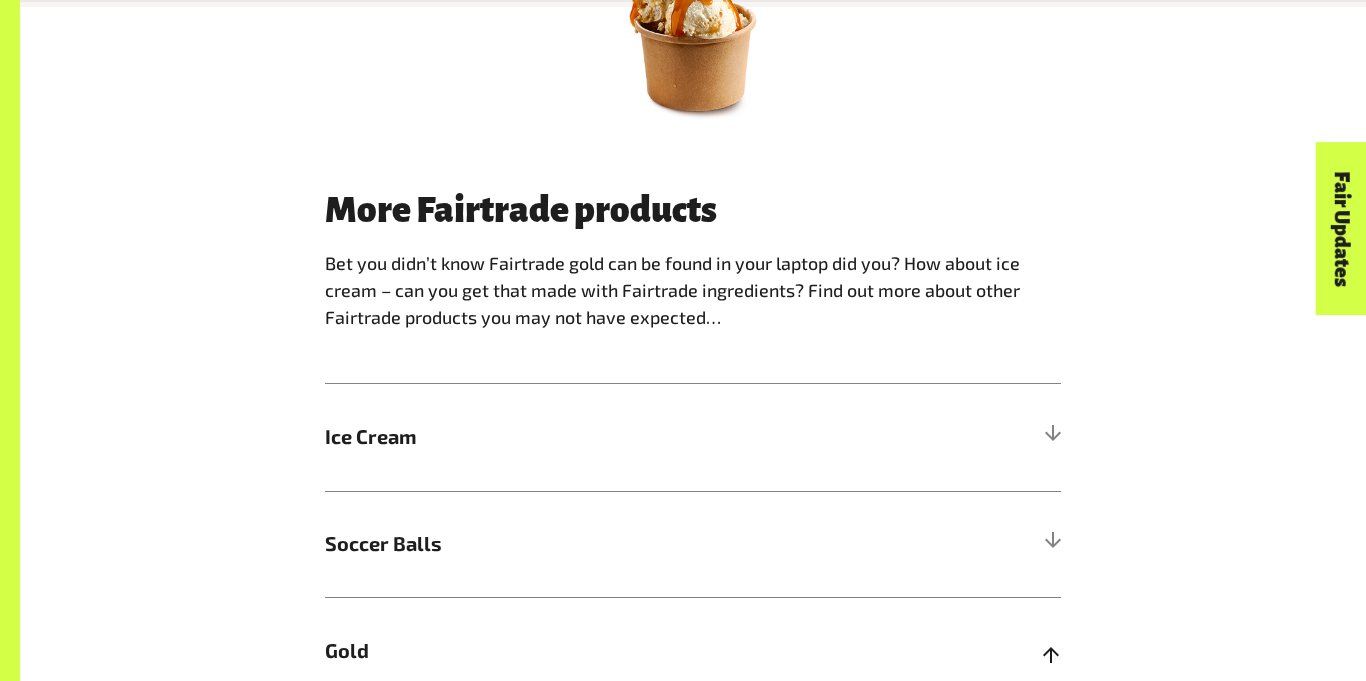 scroll, scrollTop: 1123, scrollLeft: 0, axis: vertical 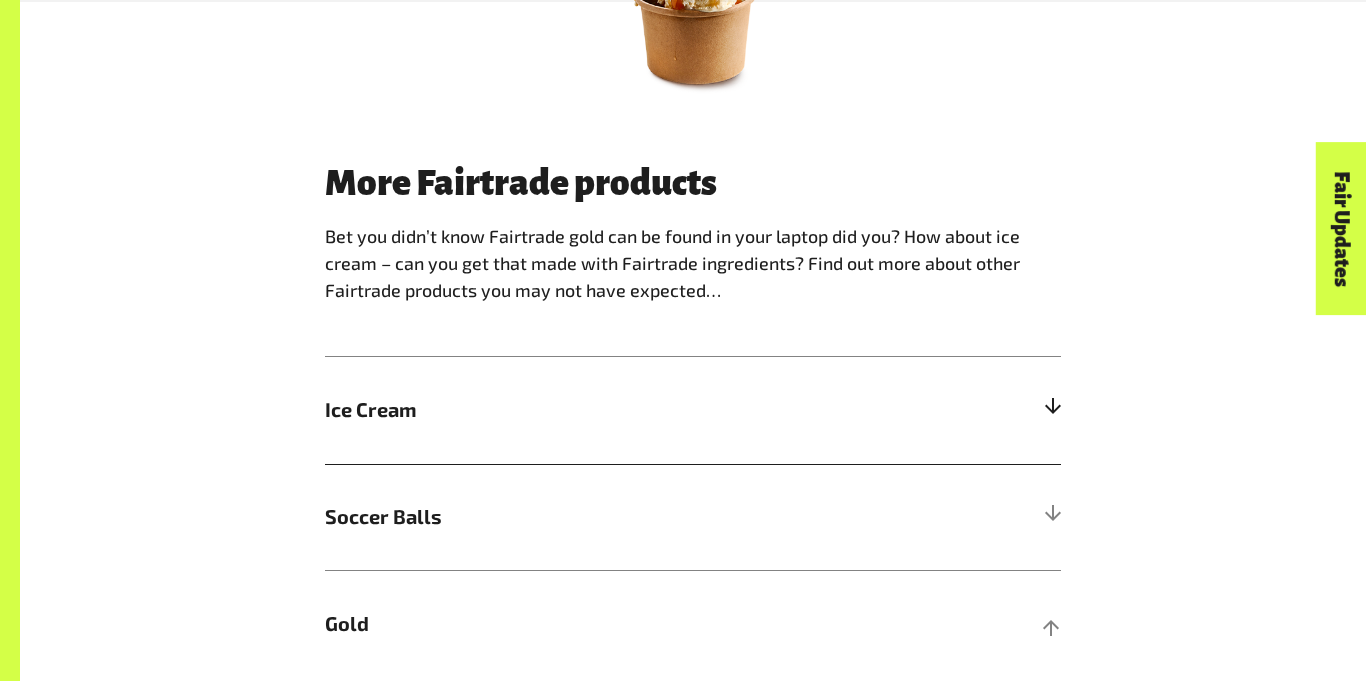 click on "Ice Cream" at bounding box center (601, 410) 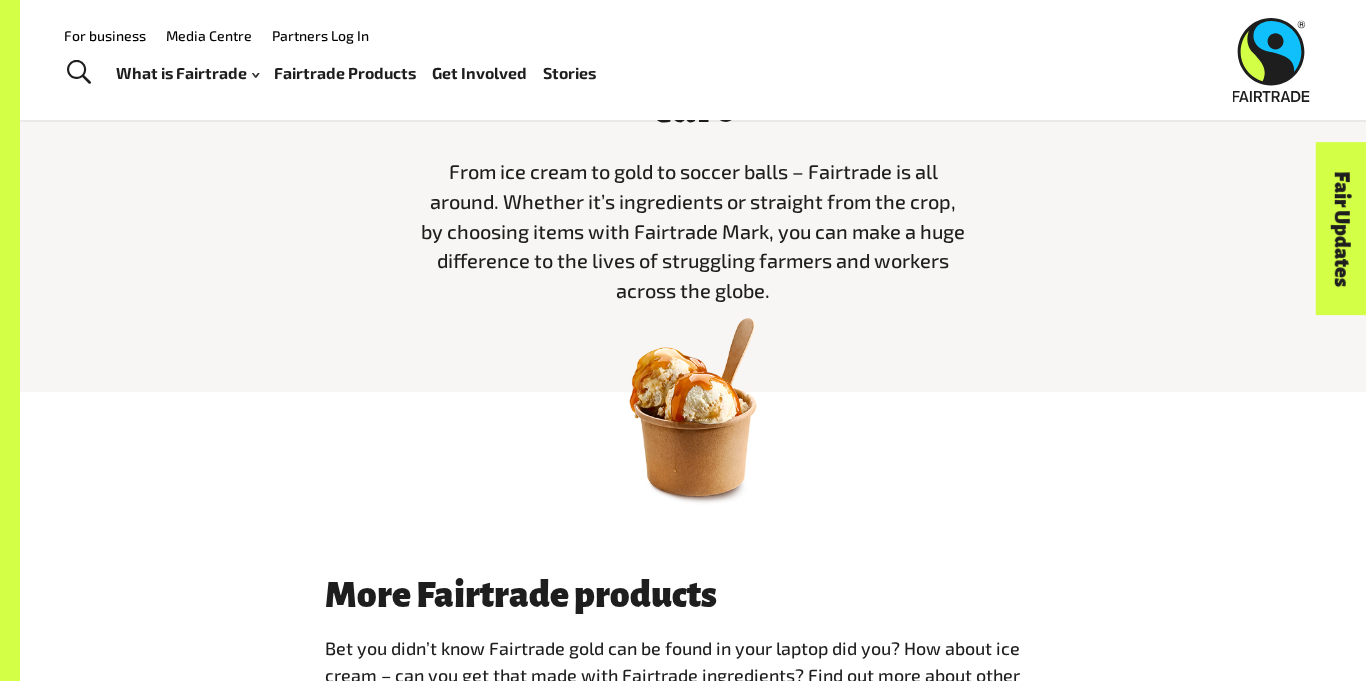scroll, scrollTop: 0, scrollLeft: 0, axis: both 